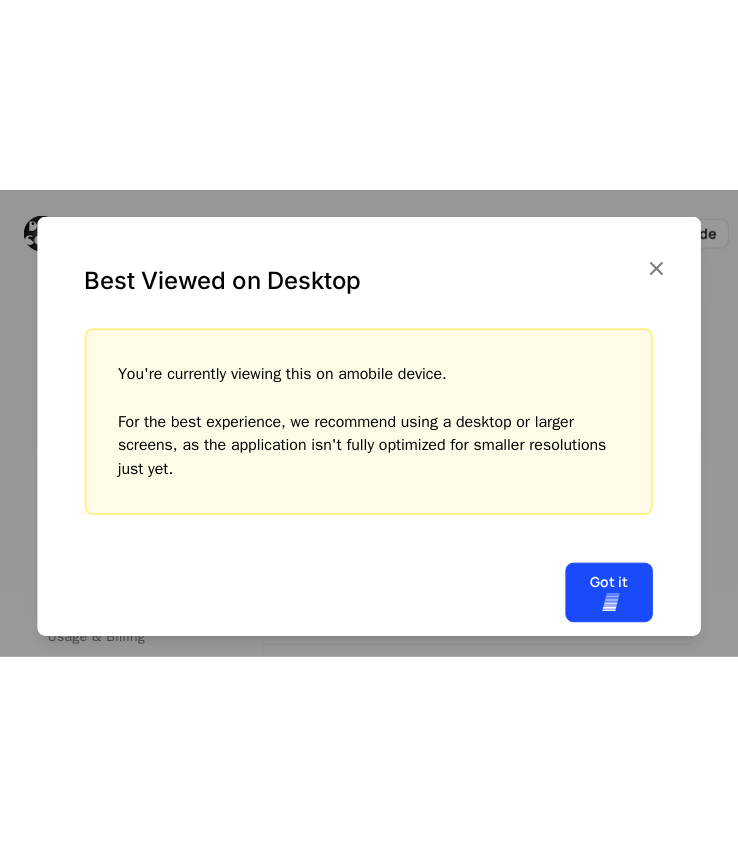 scroll, scrollTop: 0, scrollLeft: 0, axis: both 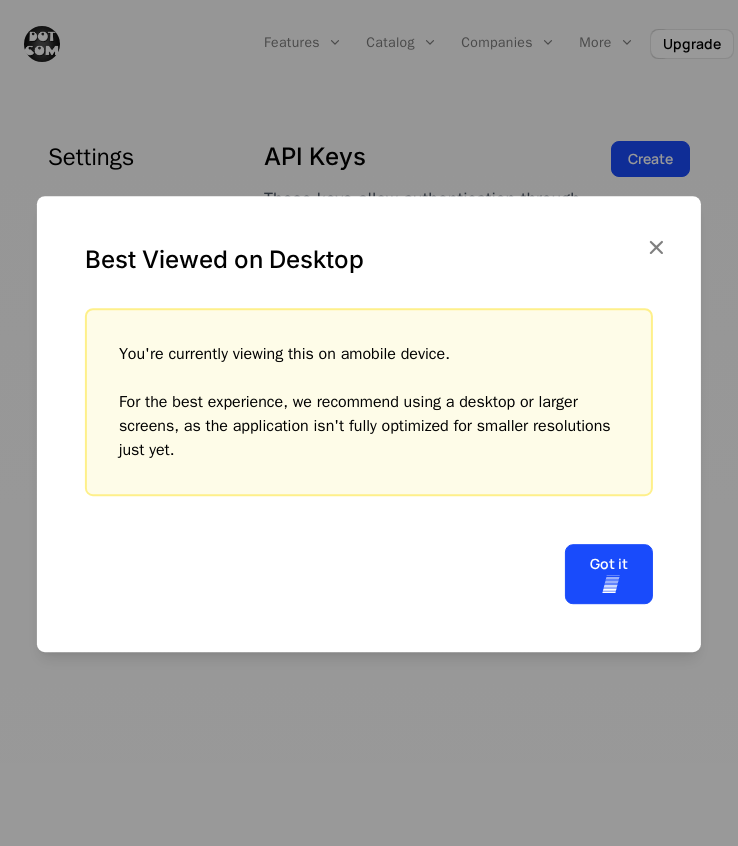 click at bounding box center (369, 423) 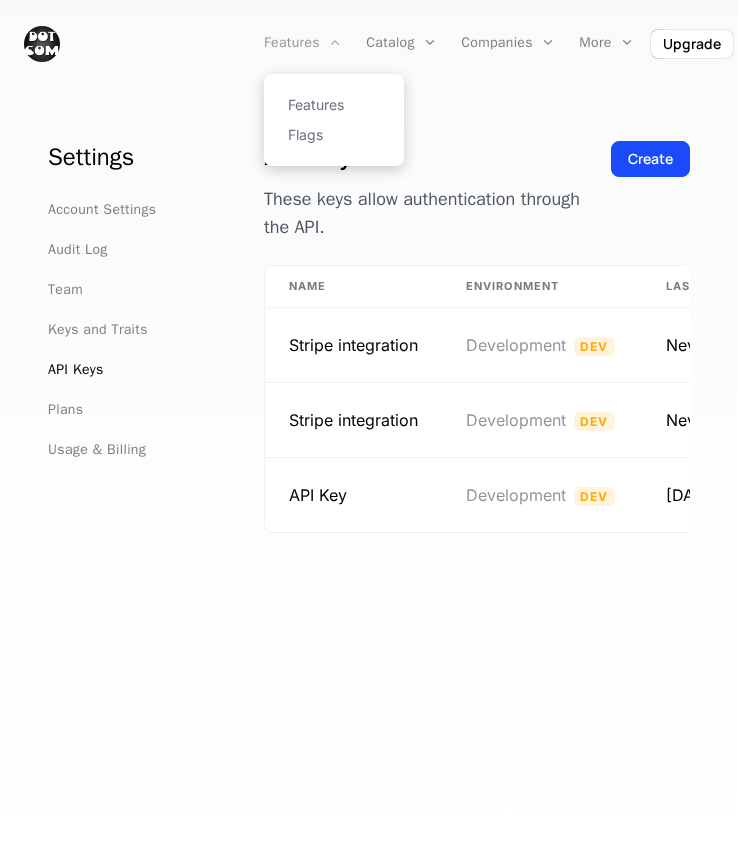click on "Features" at bounding box center (303, 43) 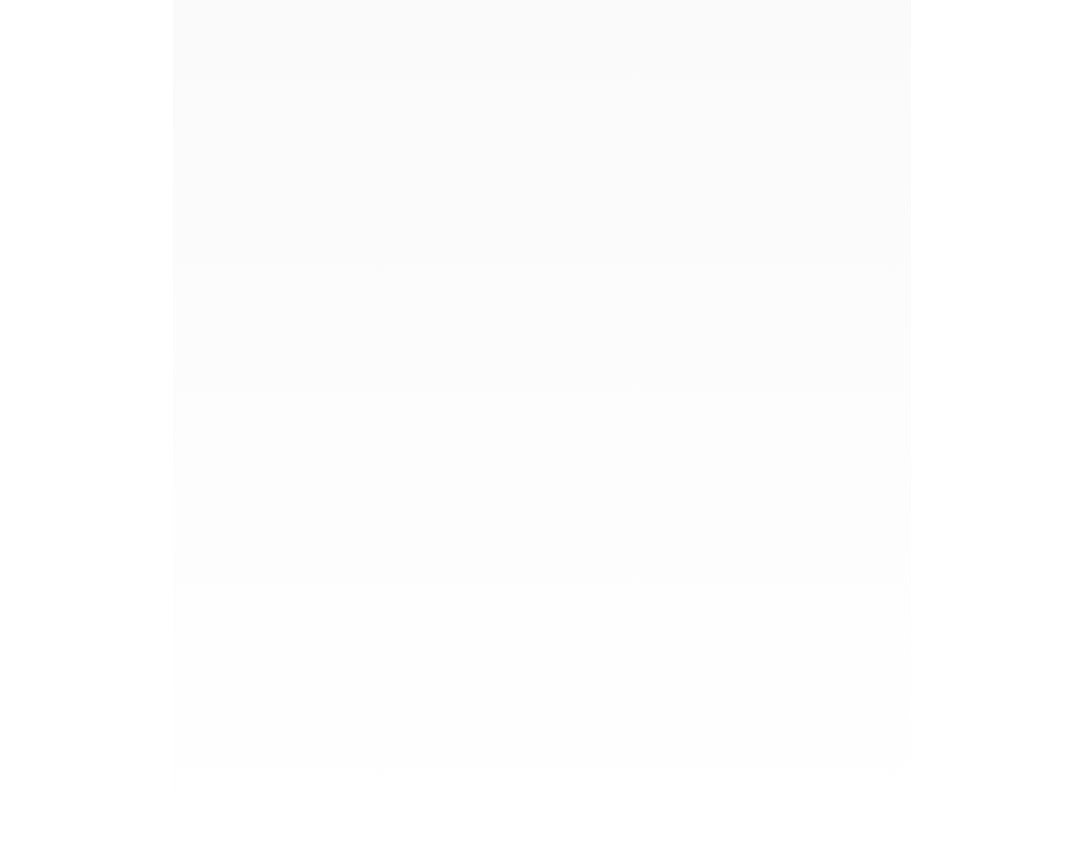 scroll, scrollTop: 0, scrollLeft: 0, axis: both 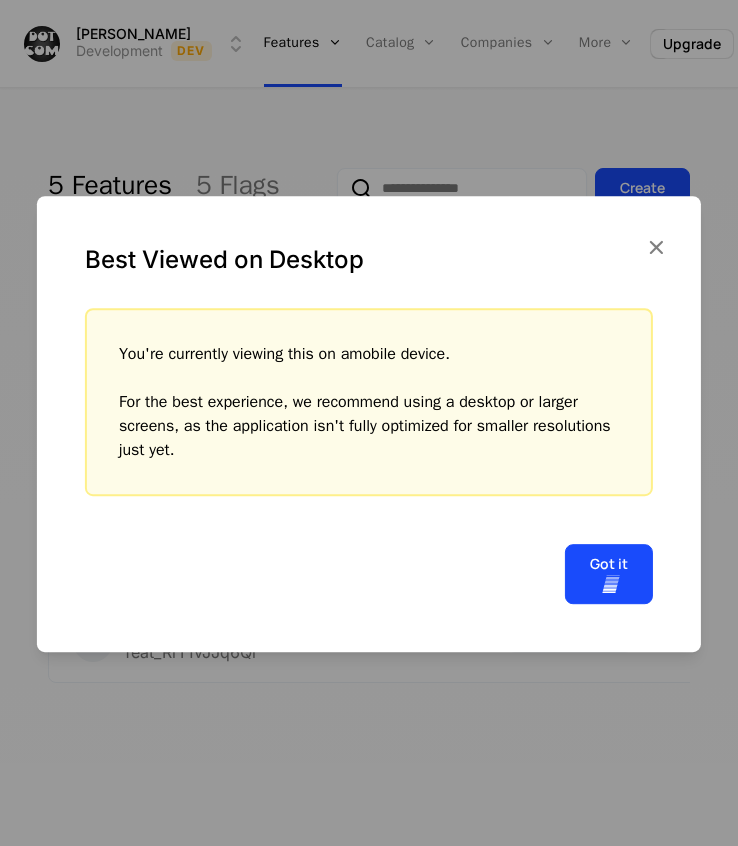 click at bounding box center [369, 423] 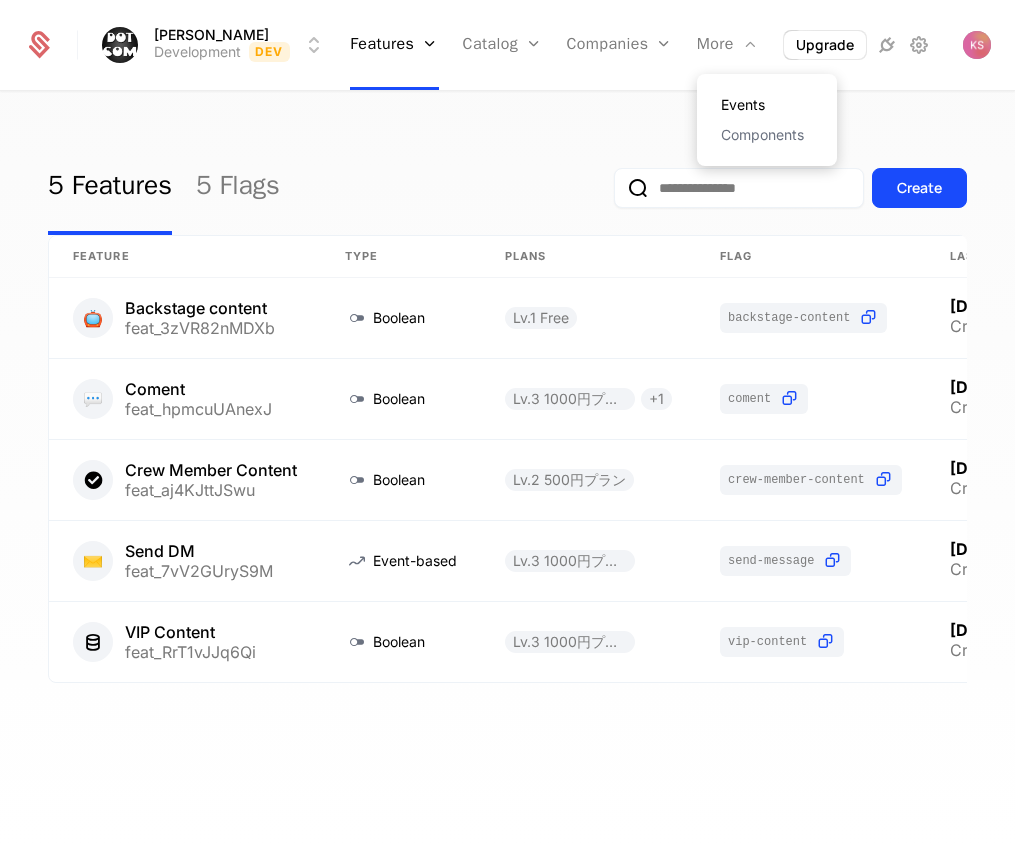 click on "Events" at bounding box center [767, 105] 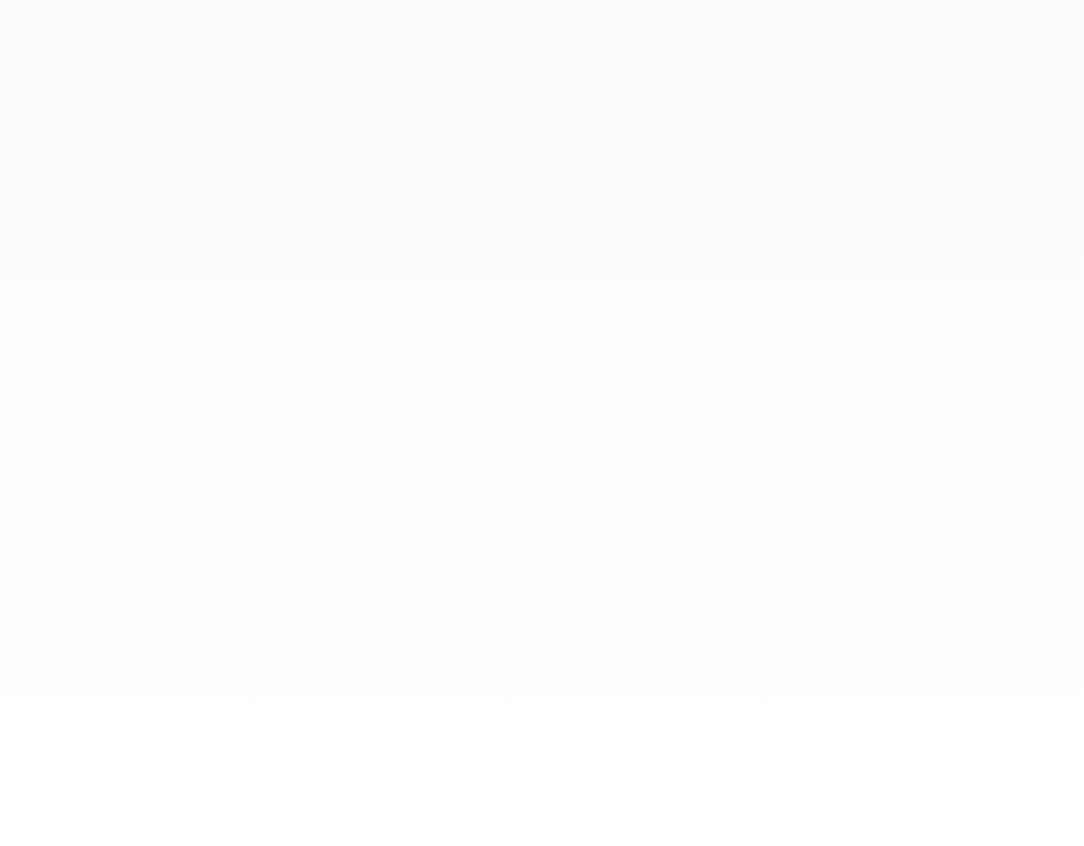scroll, scrollTop: 0, scrollLeft: 0, axis: both 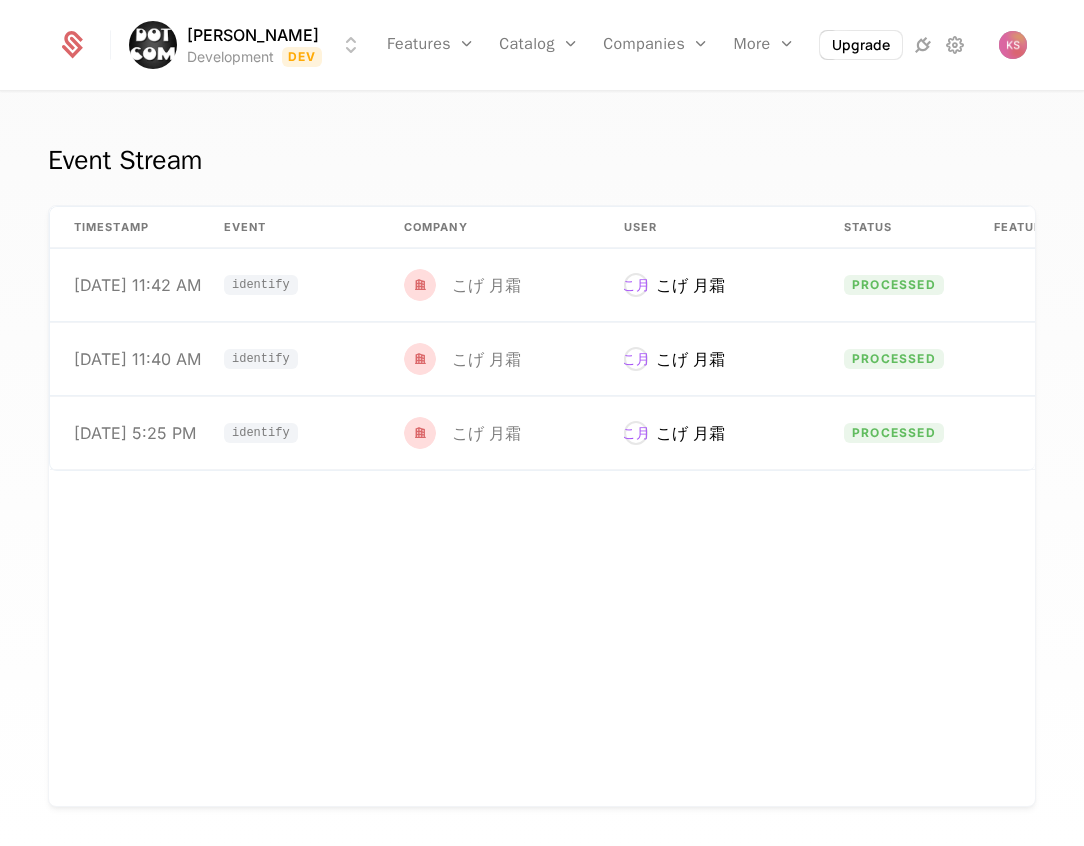 click on "timestamp Event Company User Status Features Properties 7/2/25, 11:42 AM identify こげ 月霜 こ月 こげ 月霜 processed {"company":{"keys":{"id":"user_2ycdEU21sBe3RYJn9Bq 7/2/25, 11:40 AM identify こげ 月霜 こ月 こげ 月霜 processed {"company":{"keys":{"id":"user_2ycdEU21sBe3RYJn9Bq 6/30/25, 5:25 PM identify こげ 月霜 こ月 こげ 月霜 processed {"company":{"keys":{"id":"user_2ycdEU21sBe3RYJn9Bq" at bounding box center (542, 506) 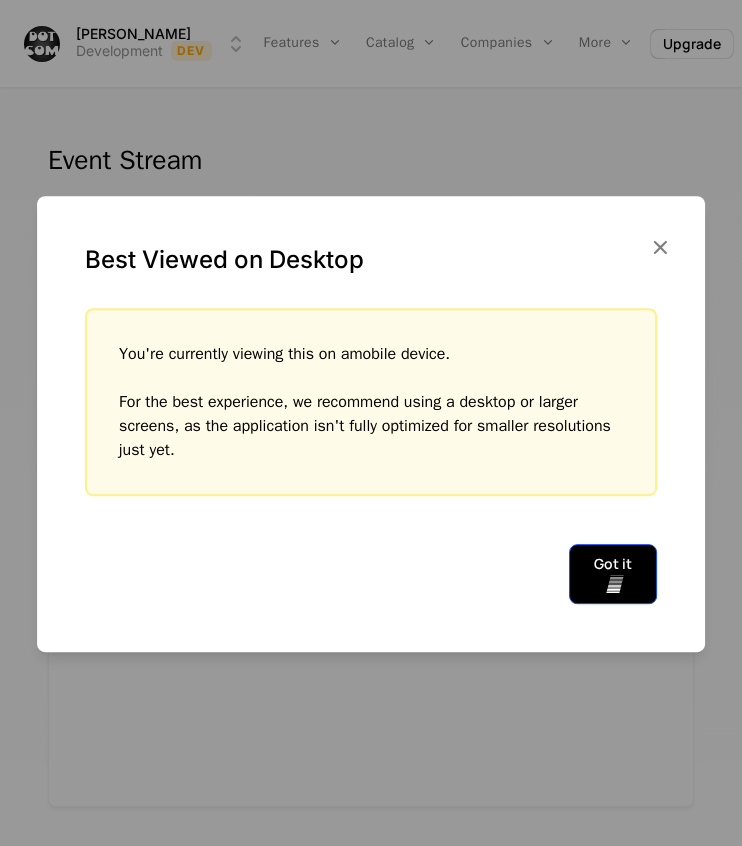 click on "Got it" at bounding box center (613, 574) 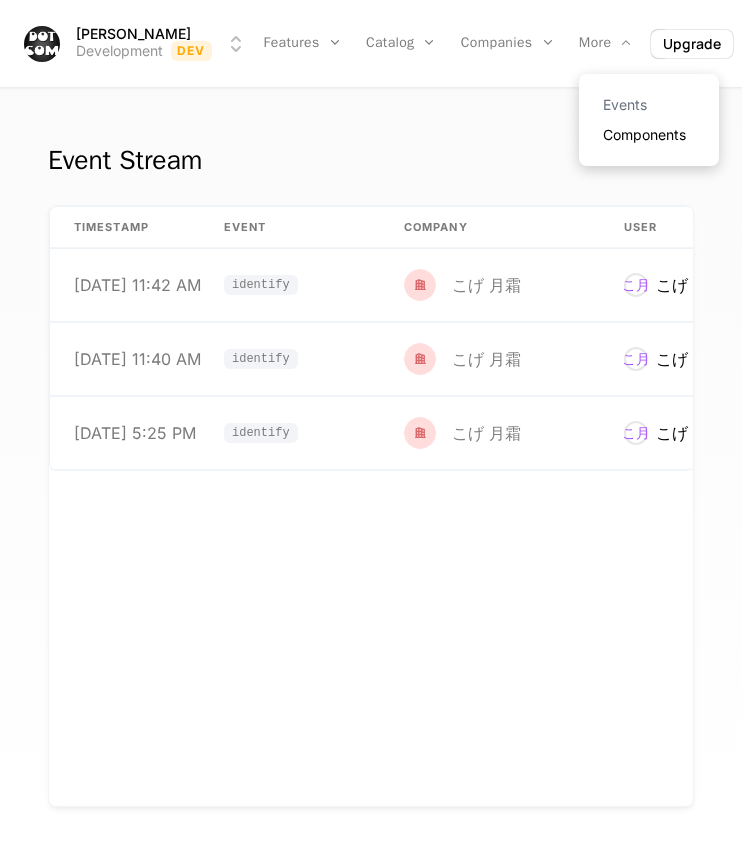 click on "Components" at bounding box center [649, 135] 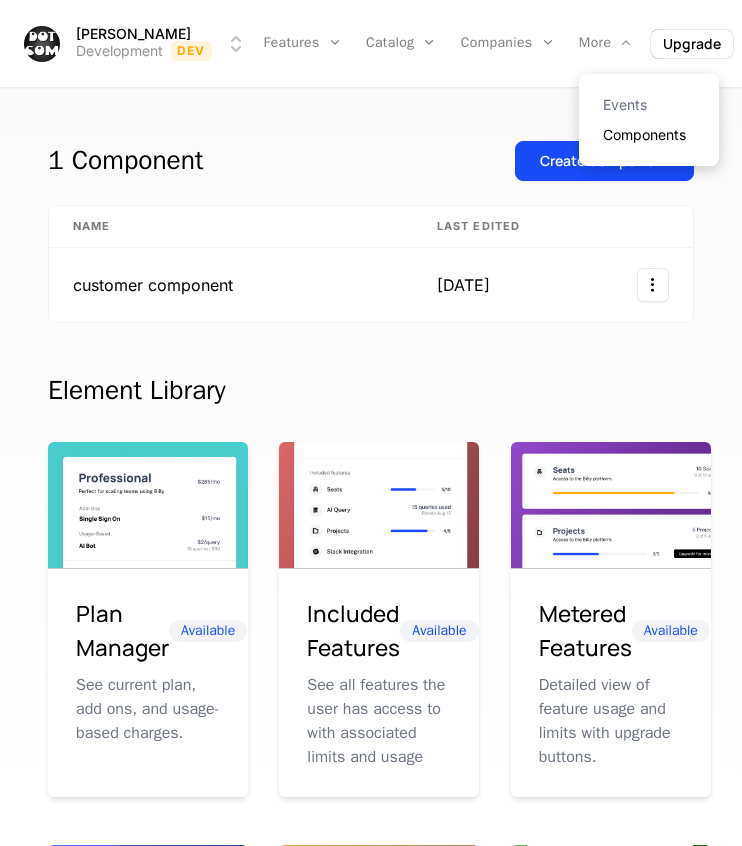 click on "Components" at bounding box center (649, 135) 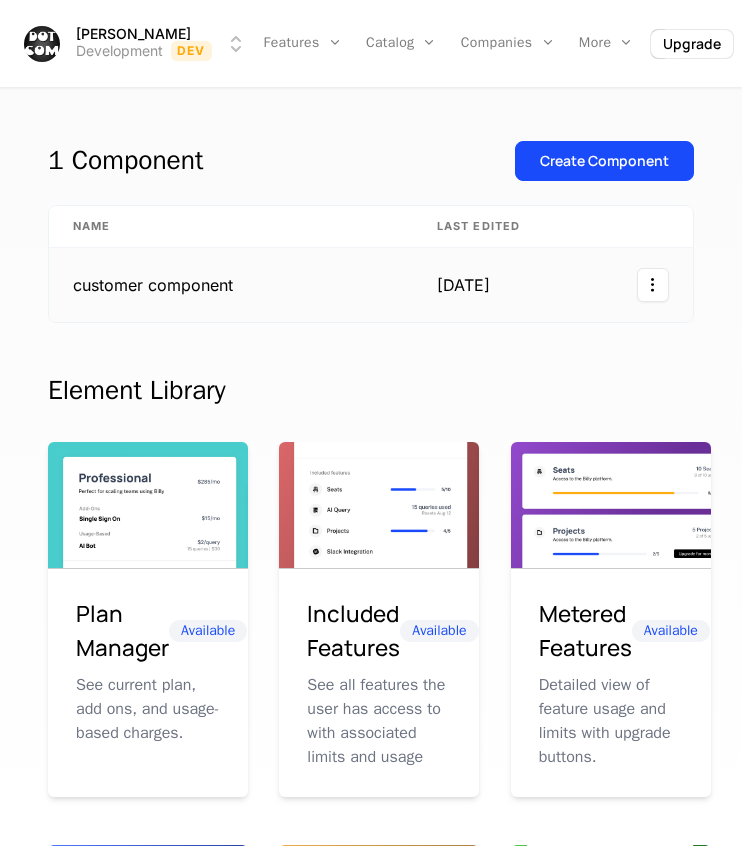 click on "customer component" at bounding box center [231, 285] 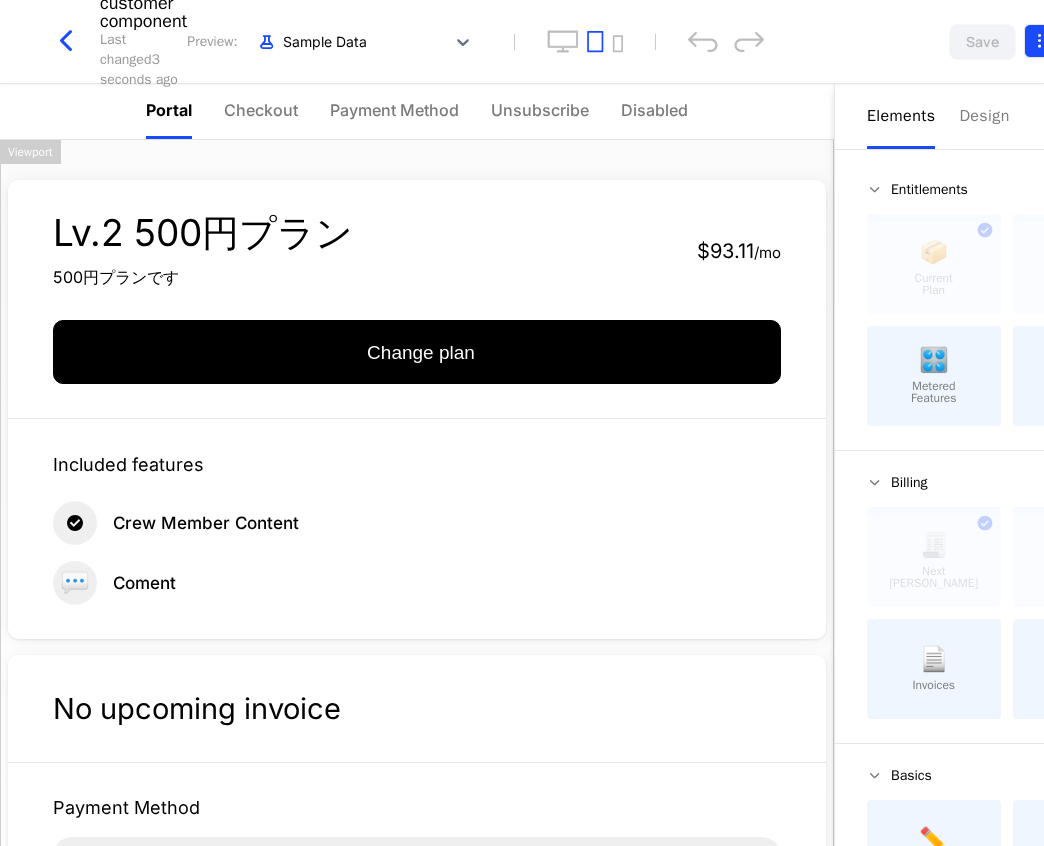 click on "Kei Sakurai Development Dev Features Features Flags Catalog Plans Add Ons Configuration Companies Companies Users More Events Components Upgrade customer component Last changed  3 seconds ago Preview: Sample Data Save Portal Checkout Payment Method Unsubscribe Disabled Lv.2 500円プラン 500円プランです $93.11 / mo Change plan Included features Crew Member Content 💬 Coment No upcoming invoice Payment Method Card ending in   4242 Edit Powered by   Elements Design Entitlements 📦 Current Plan This component can only be used once ☑️ Included Features This component can only be used once 🎛️ Metered Features 💸 Pricing Table Billing 🧾 Next Bill Due This component can only be used once 💳 Payment Methods This component can only be used once 📄 Invoices ⛔️ Unsubscribe Basics ✏️ Text 🖱️ Button Viewport" at bounding box center [522, 423] 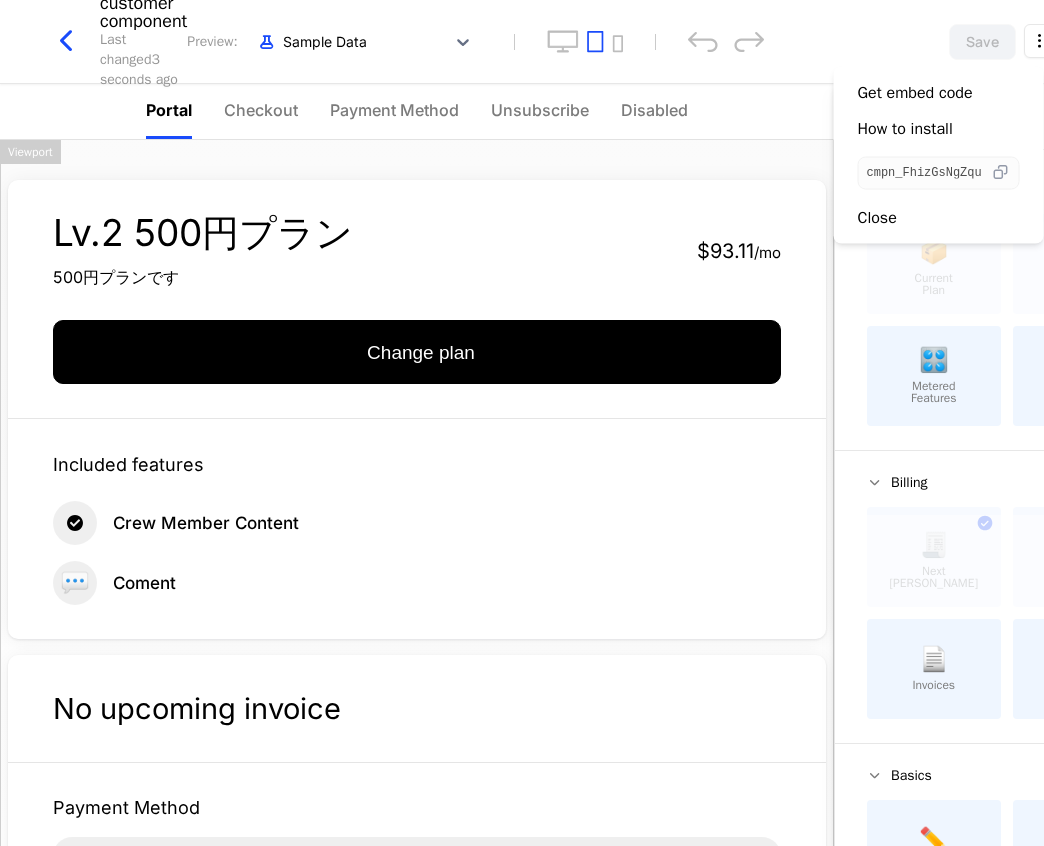 click at bounding box center [1000, 173] 